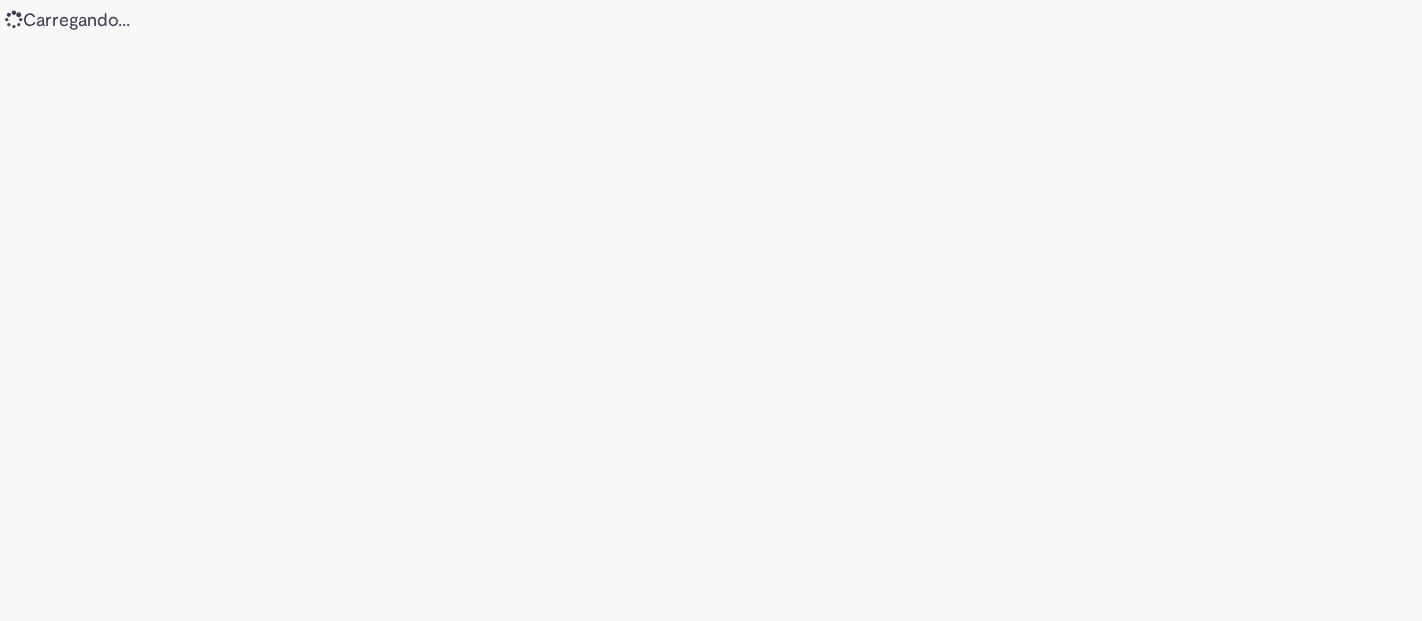 scroll, scrollTop: 0, scrollLeft: 0, axis: both 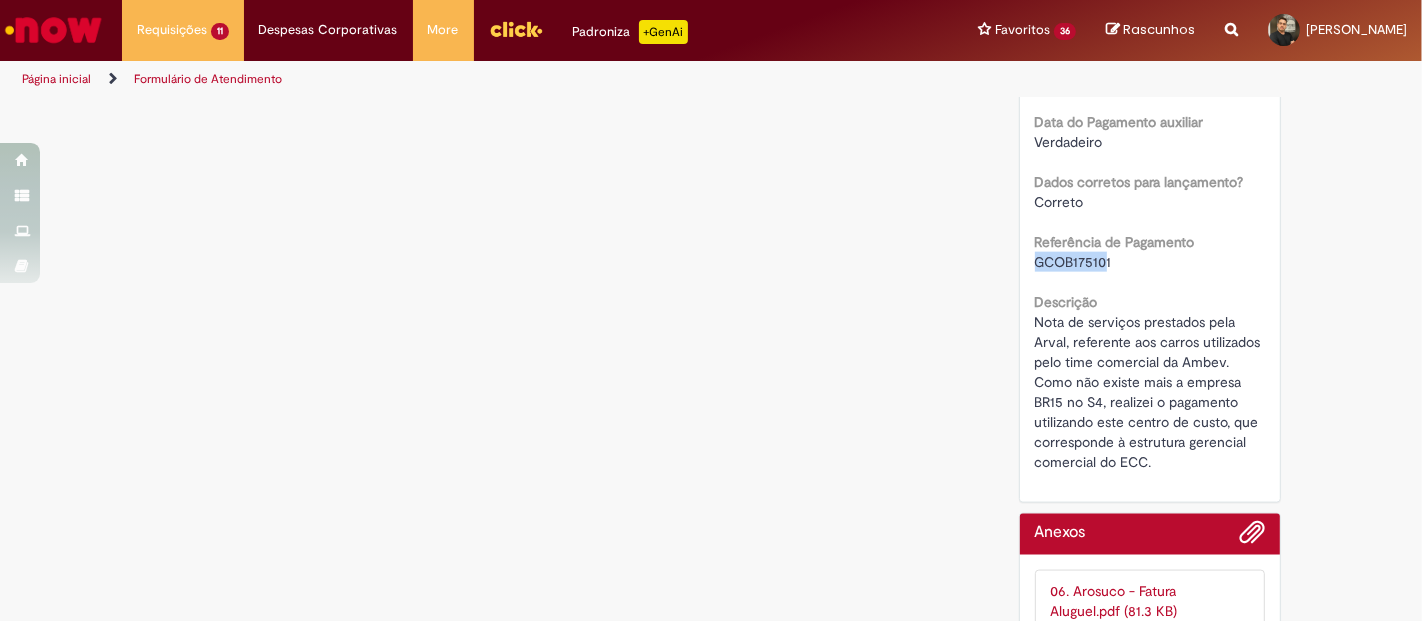 drag, startPoint x: 1100, startPoint y: 260, endPoint x: 1021, endPoint y: 258, distance: 79.025314 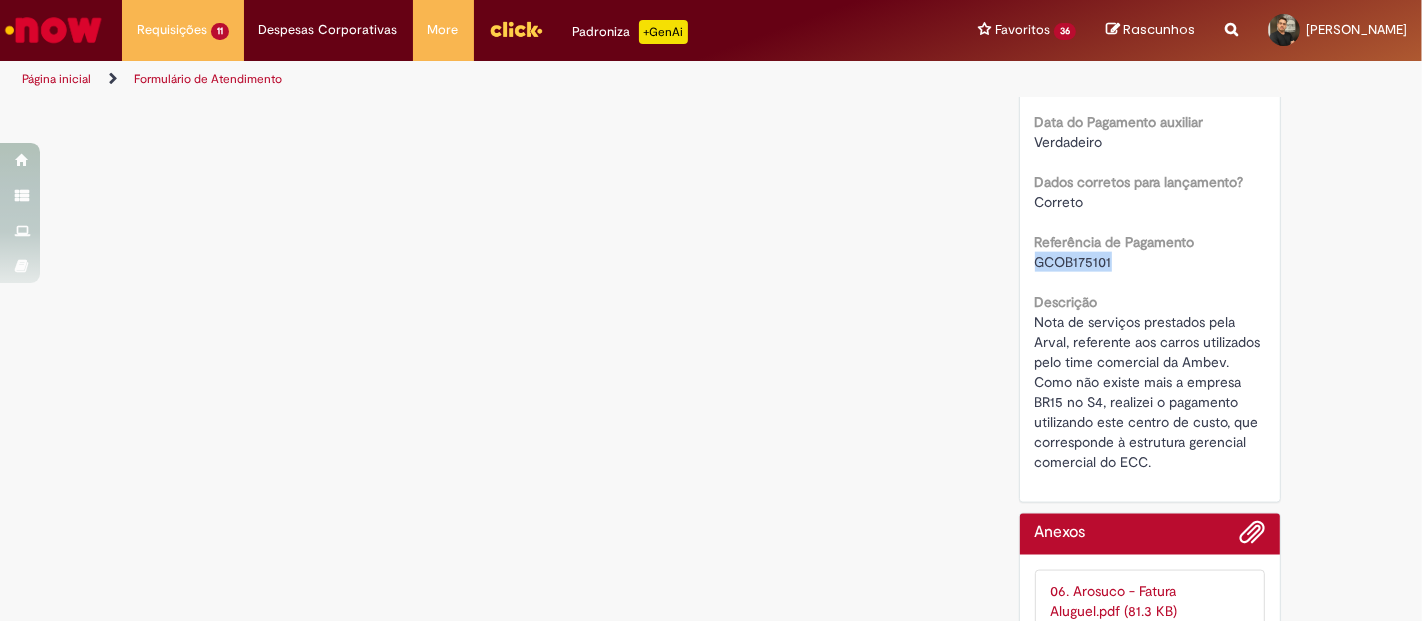 drag, startPoint x: 1108, startPoint y: 258, endPoint x: 1025, endPoint y: 261, distance: 83.0542 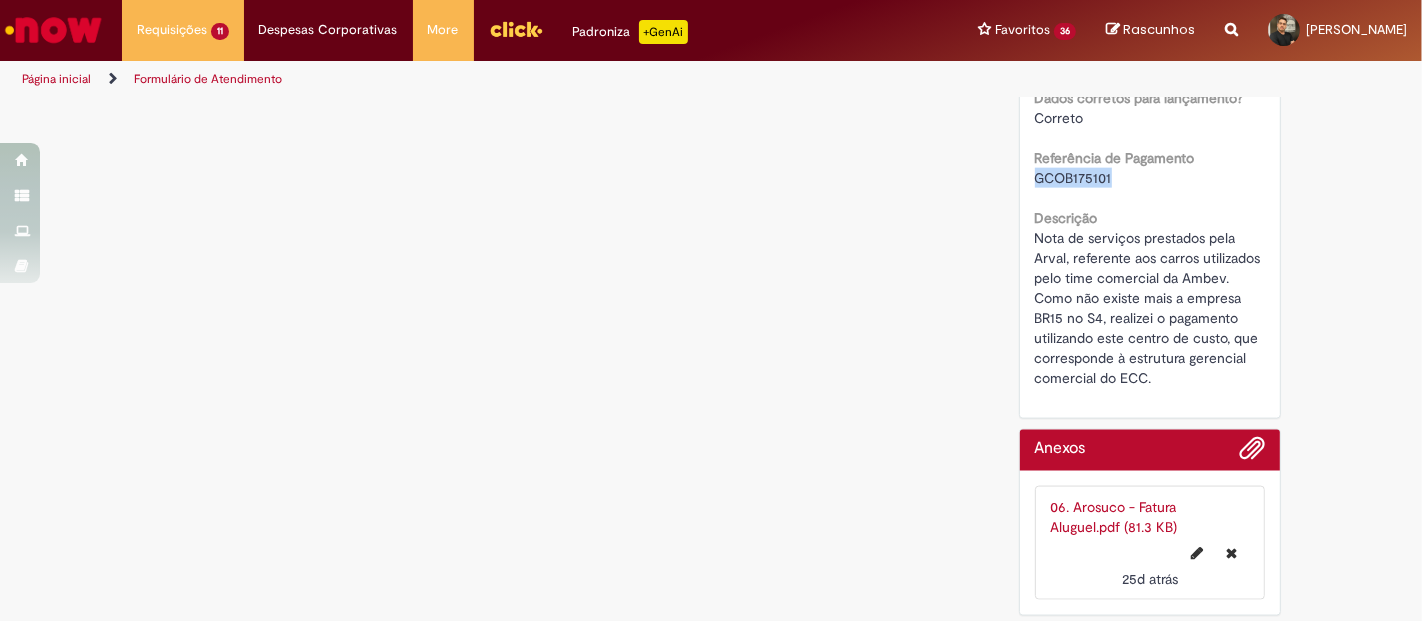 click on "06. Arosuco - Fatura  Aluguel.pdf (81.3 KB)" at bounding box center [1114, 517] 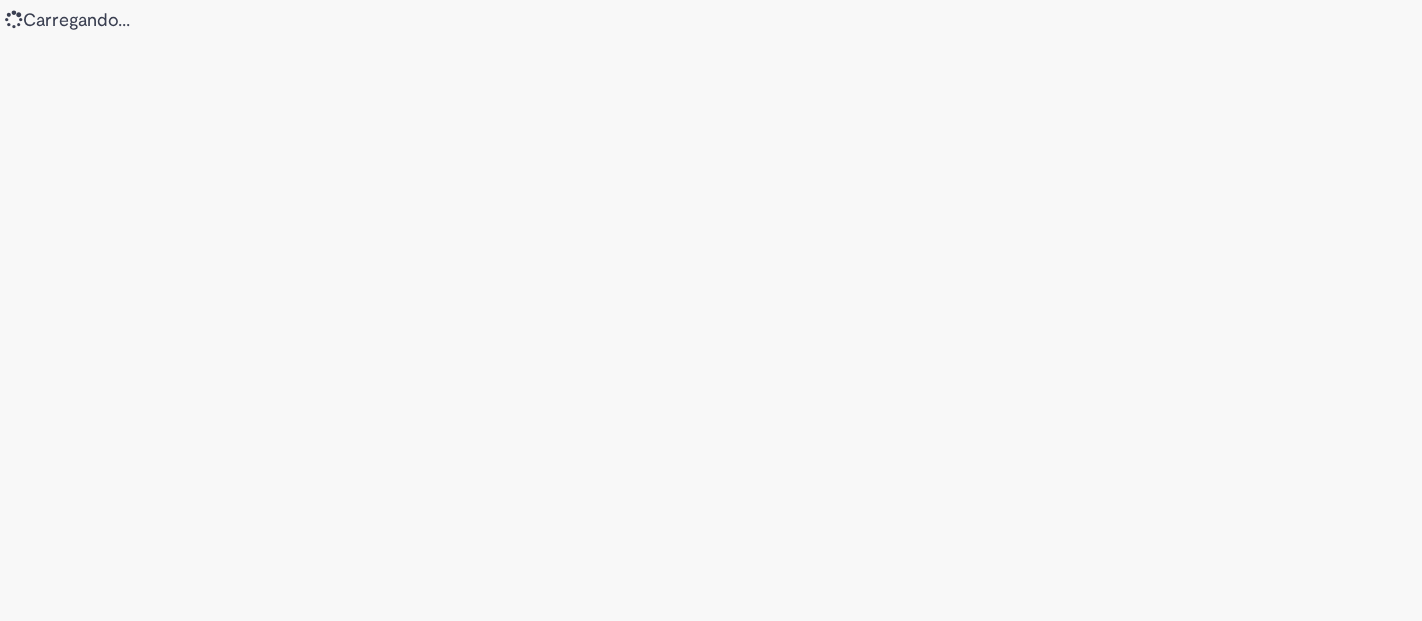scroll, scrollTop: 0, scrollLeft: 0, axis: both 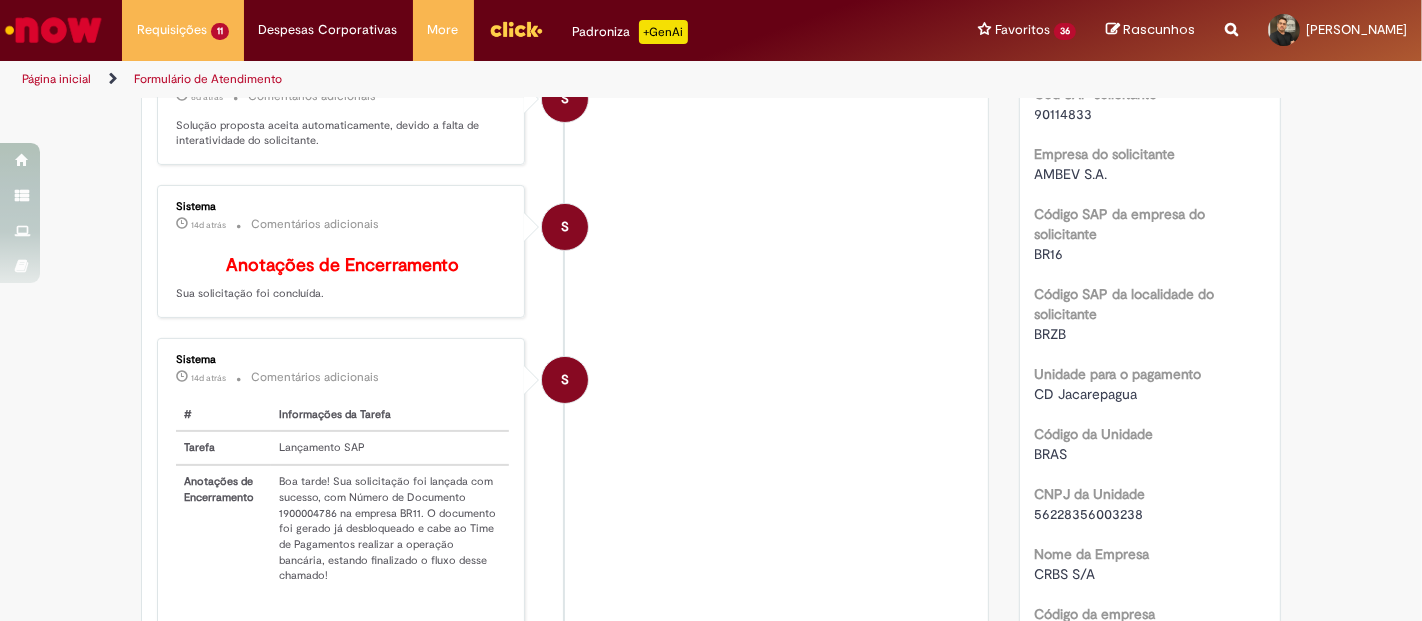 click on "Boa tarde! Sua solicitação foi lançada com sucesso, com Número de Documento 1900004786 na empresa BR11. O documento foi gerado já desbloqueado e cabe ao Time de Pagamentos realizar a operação bancária, estando finalizado o fluxo desse chamado!" at bounding box center (390, 528) 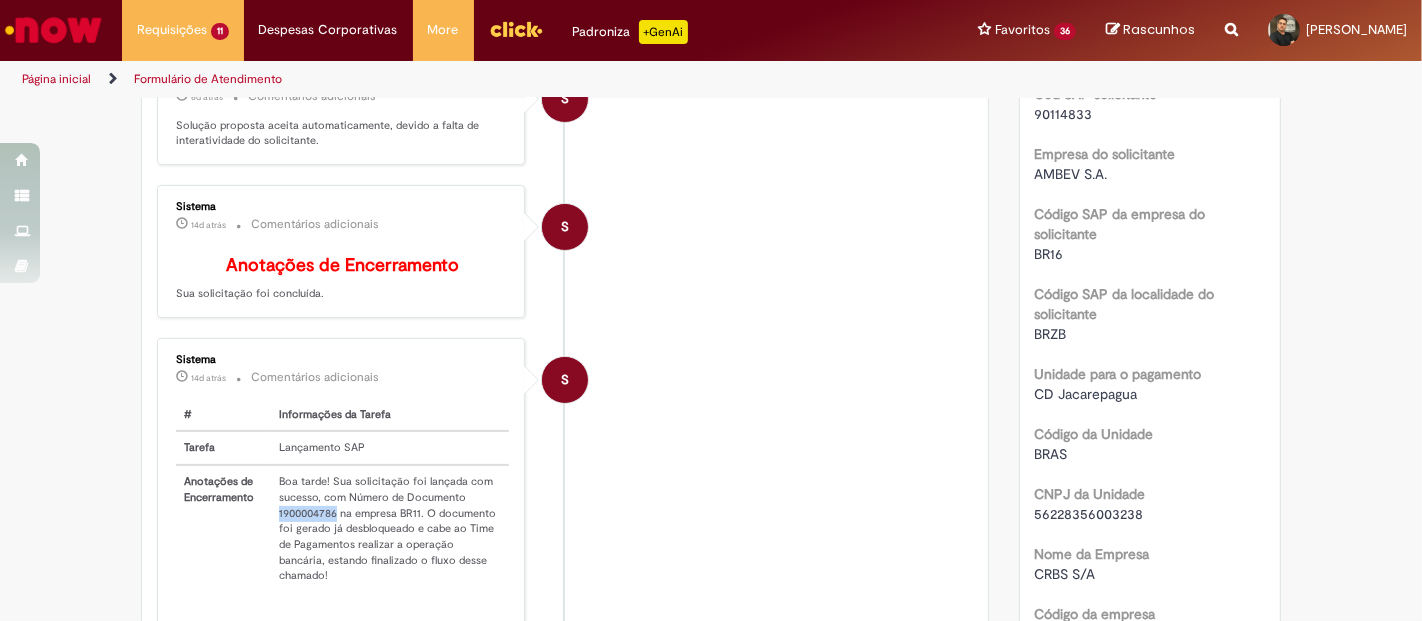click on "Boa tarde! Sua solicitação foi lançada com sucesso, com Número de Documento 1900004786 na empresa BR11. O documento foi gerado já desbloqueado e cabe ao Time de Pagamentos realizar a operação bancária, estando finalizado o fluxo desse chamado!" at bounding box center [390, 528] 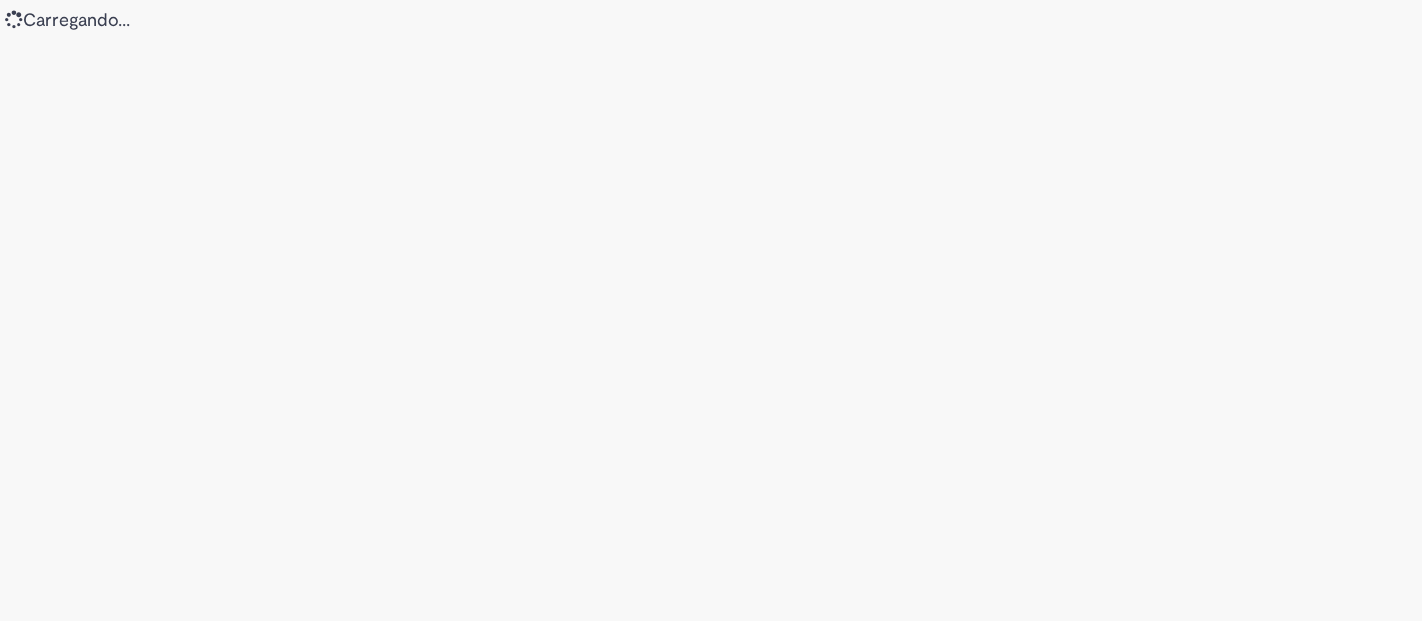 scroll, scrollTop: 0, scrollLeft: 0, axis: both 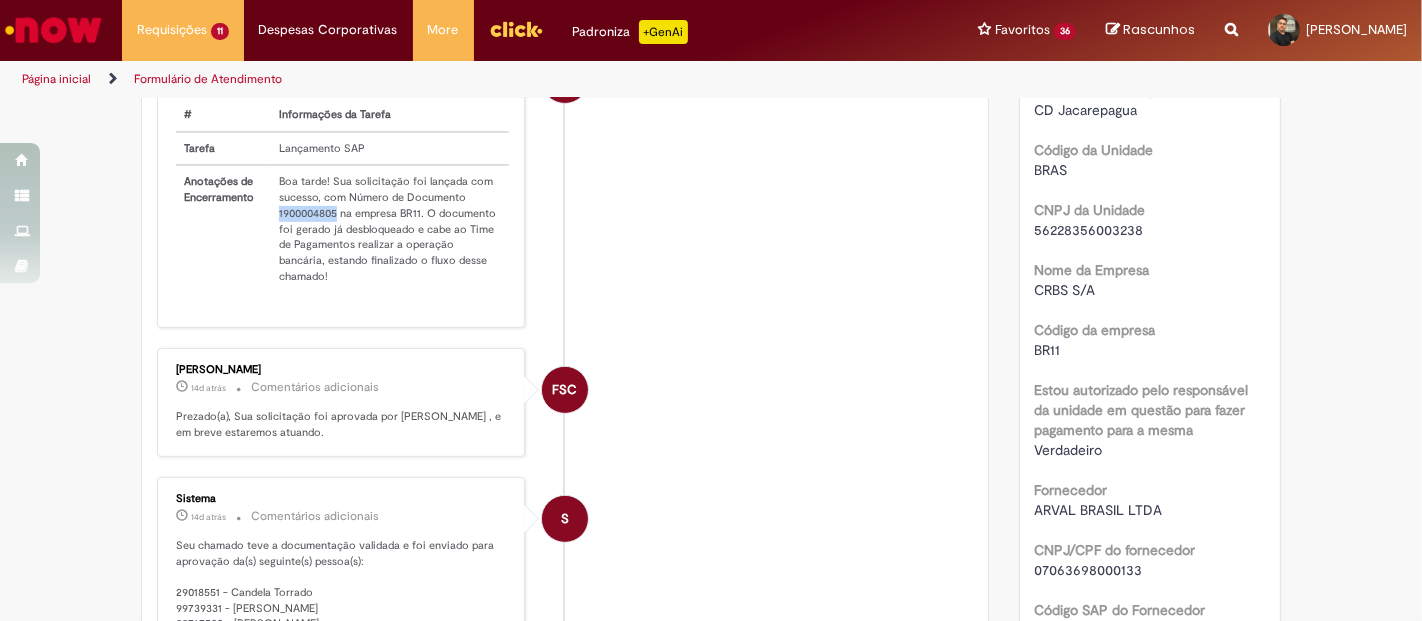 drag, startPoint x: 328, startPoint y: 222, endPoint x: 265, endPoint y: 221, distance: 63.007935 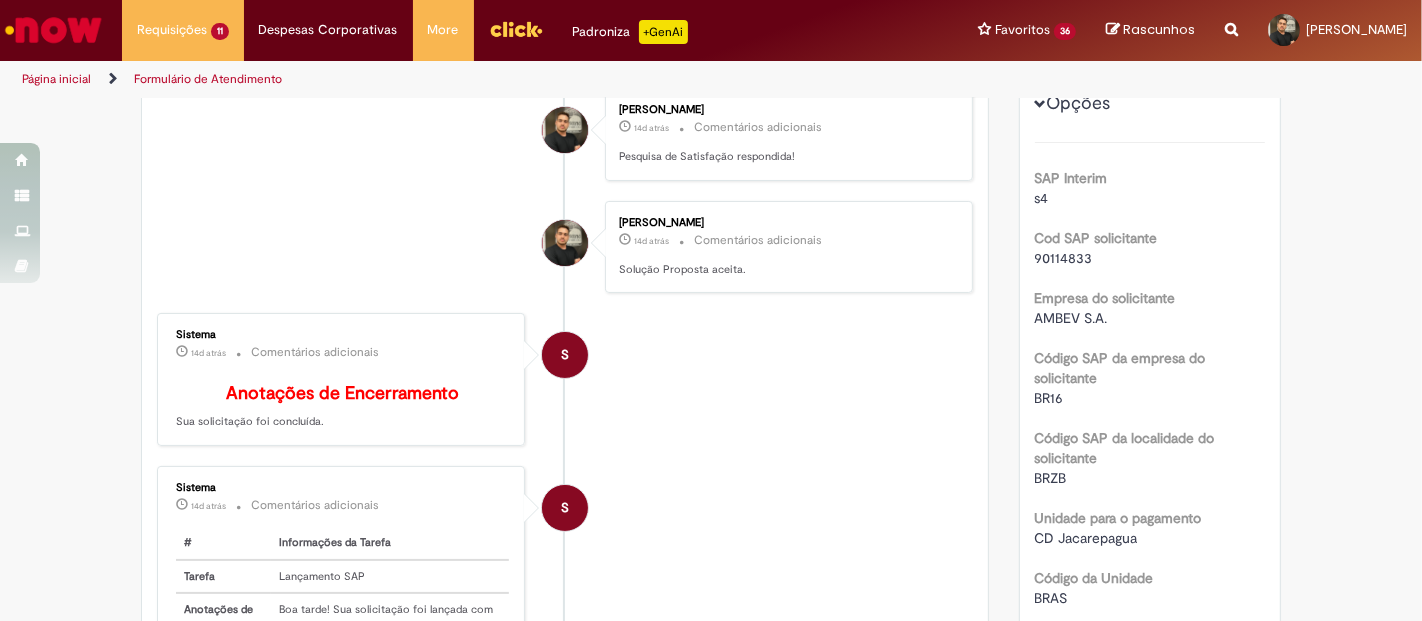 scroll, scrollTop: 0, scrollLeft: 0, axis: both 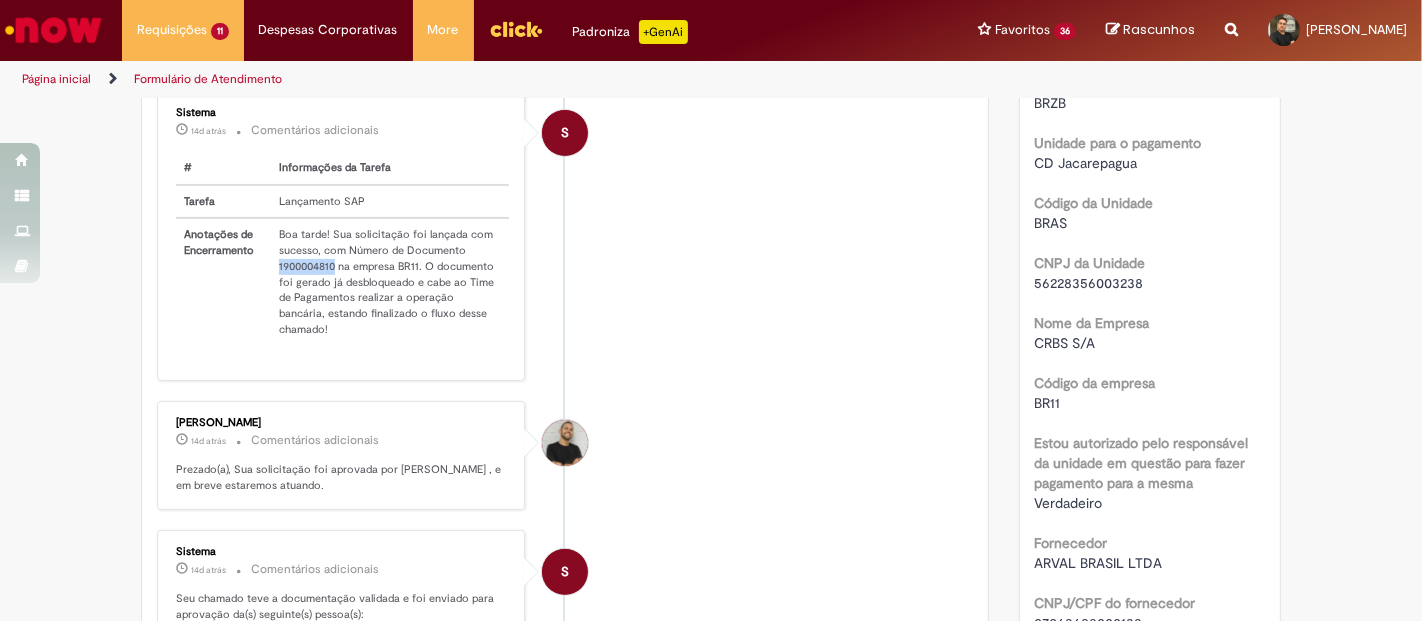 drag, startPoint x: 267, startPoint y: 272, endPoint x: 327, endPoint y: 275, distance: 60.074955 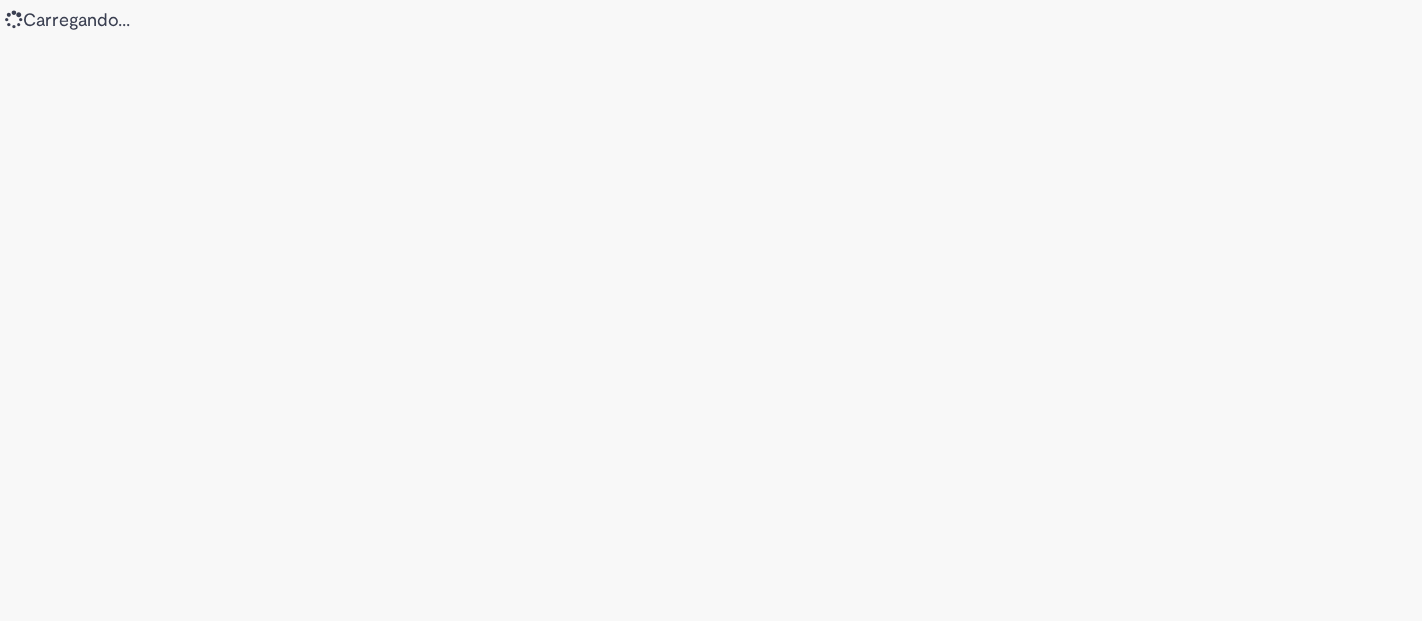 scroll, scrollTop: 0, scrollLeft: 0, axis: both 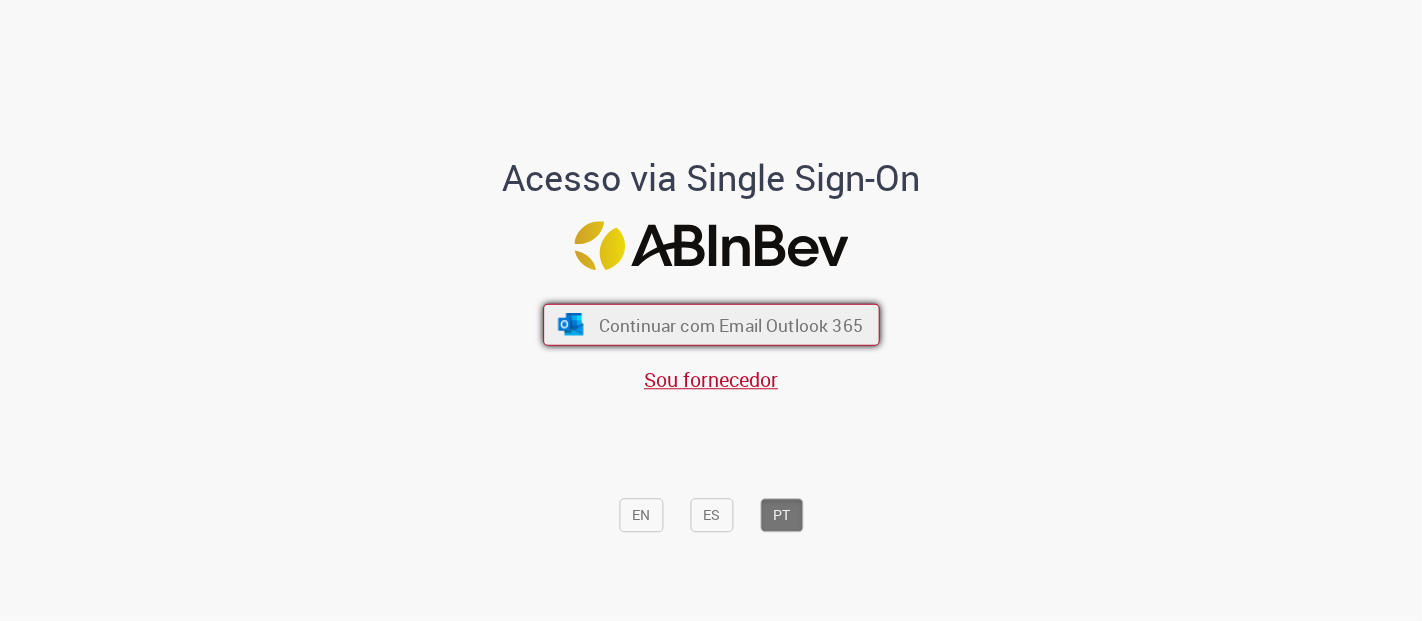 click on "Continuar com Email Outlook 365" at bounding box center (730, 324) 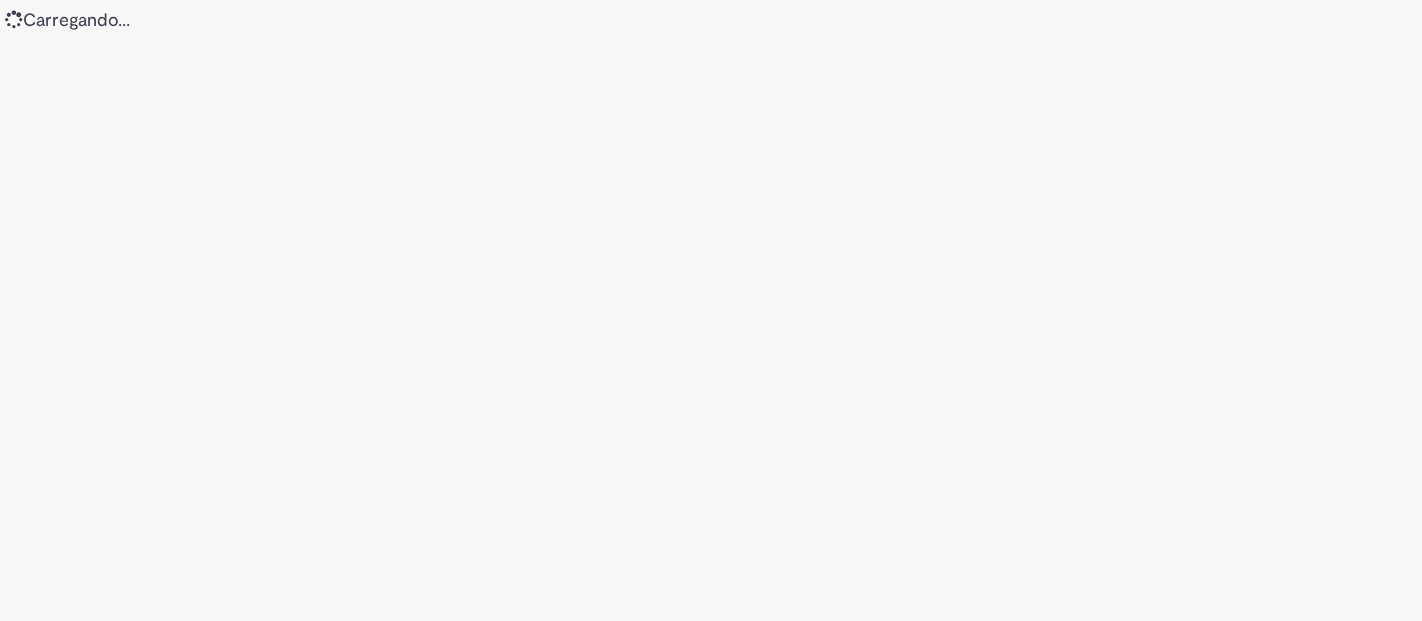 scroll, scrollTop: 0, scrollLeft: 0, axis: both 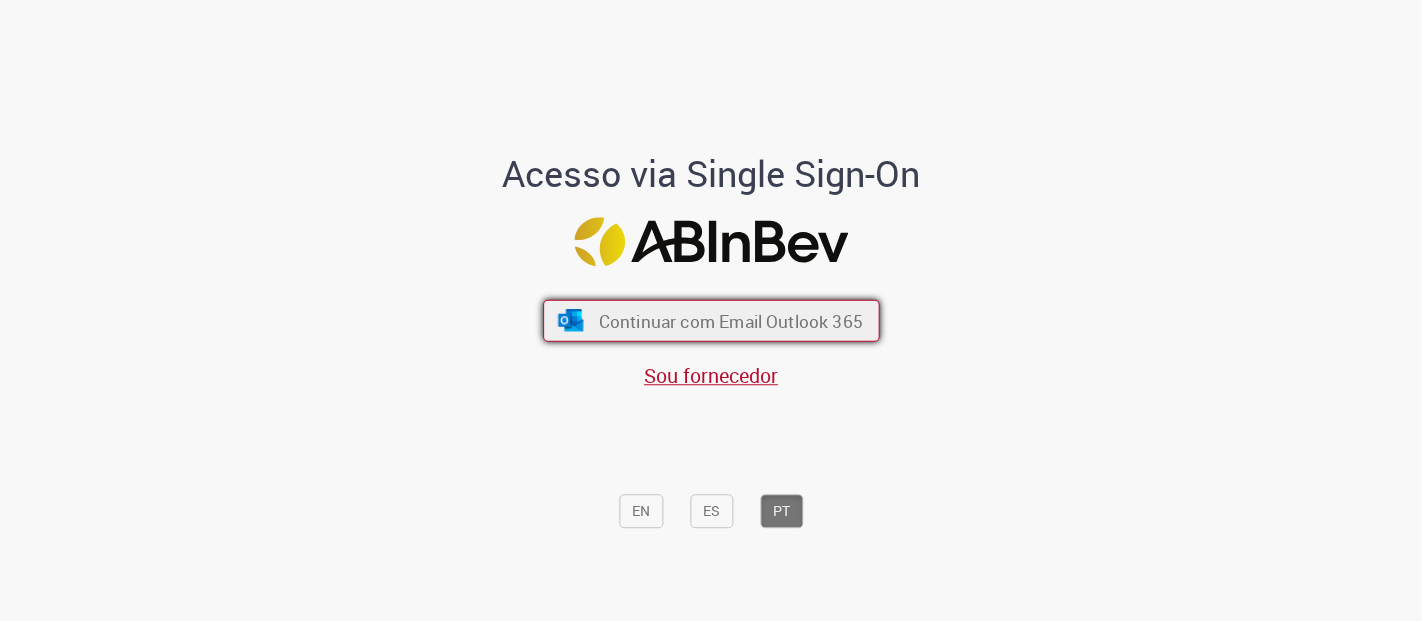 click on "Continuar com Email Outlook 365" at bounding box center [730, 320] 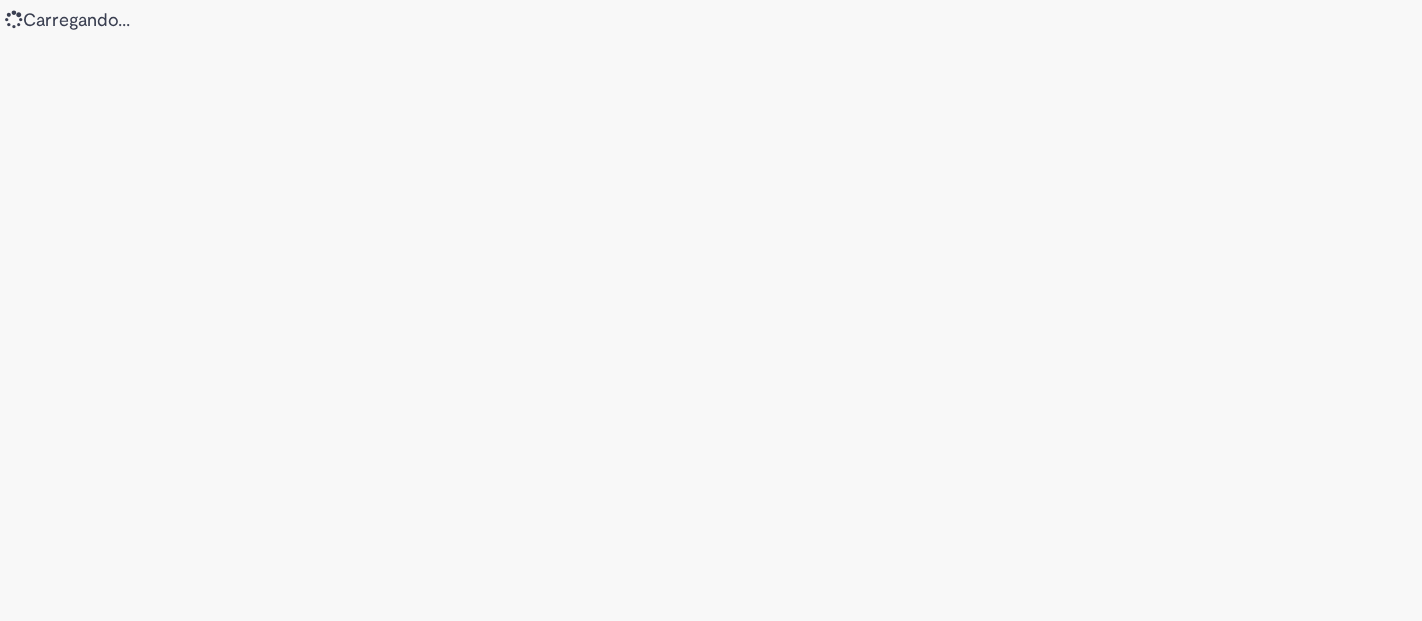 scroll, scrollTop: 0, scrollLeft: 0, axis: both 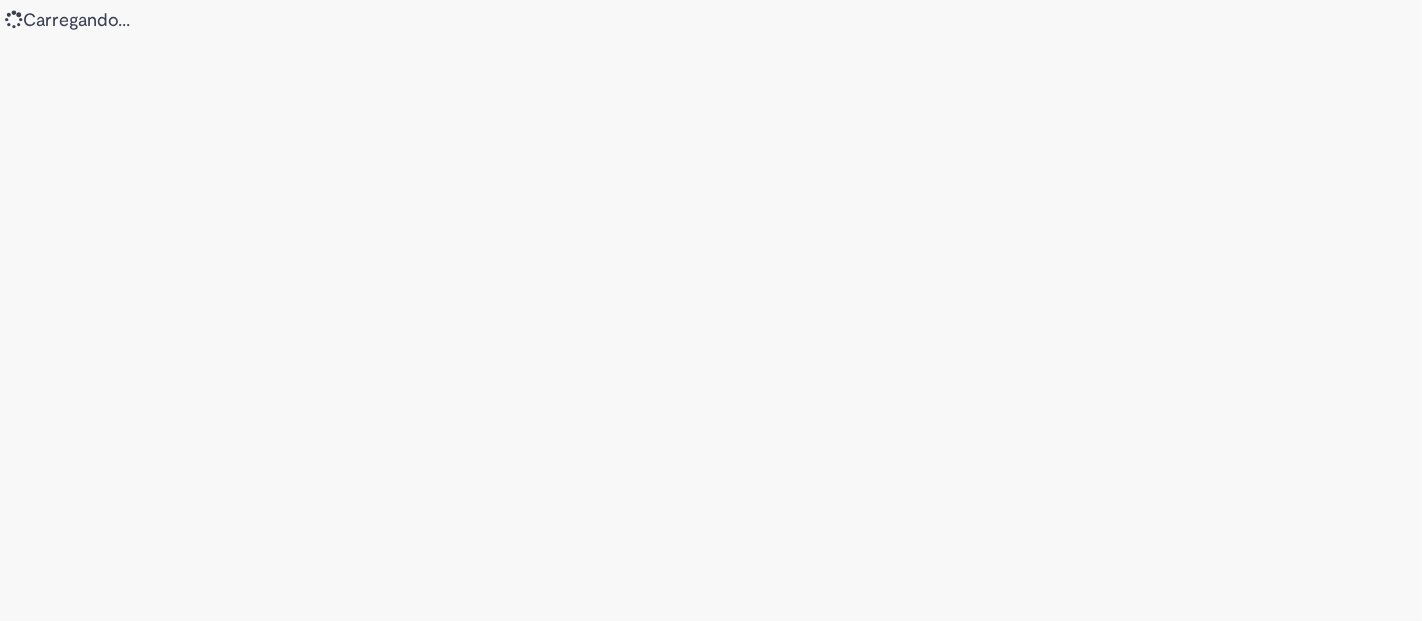 click on "Loading..." at bounding box center (711, 310) 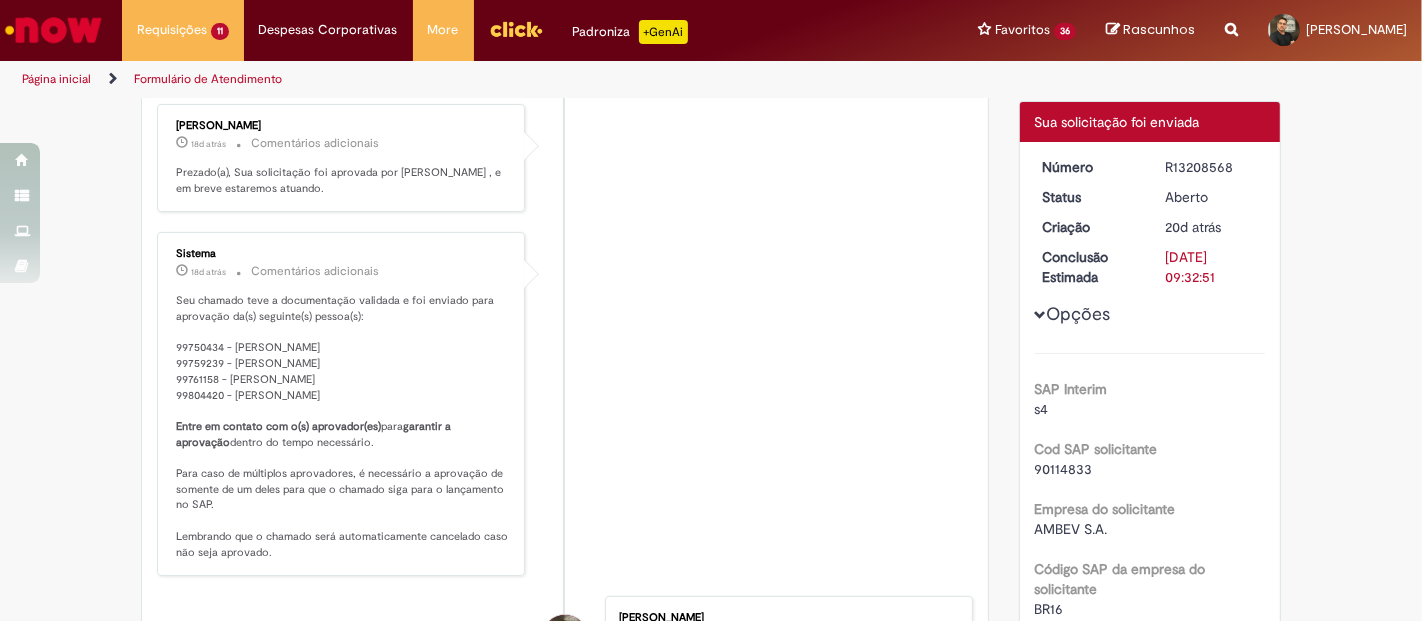 scroll, scrollTop: 115, scrollLeft: 0, axis: vertical 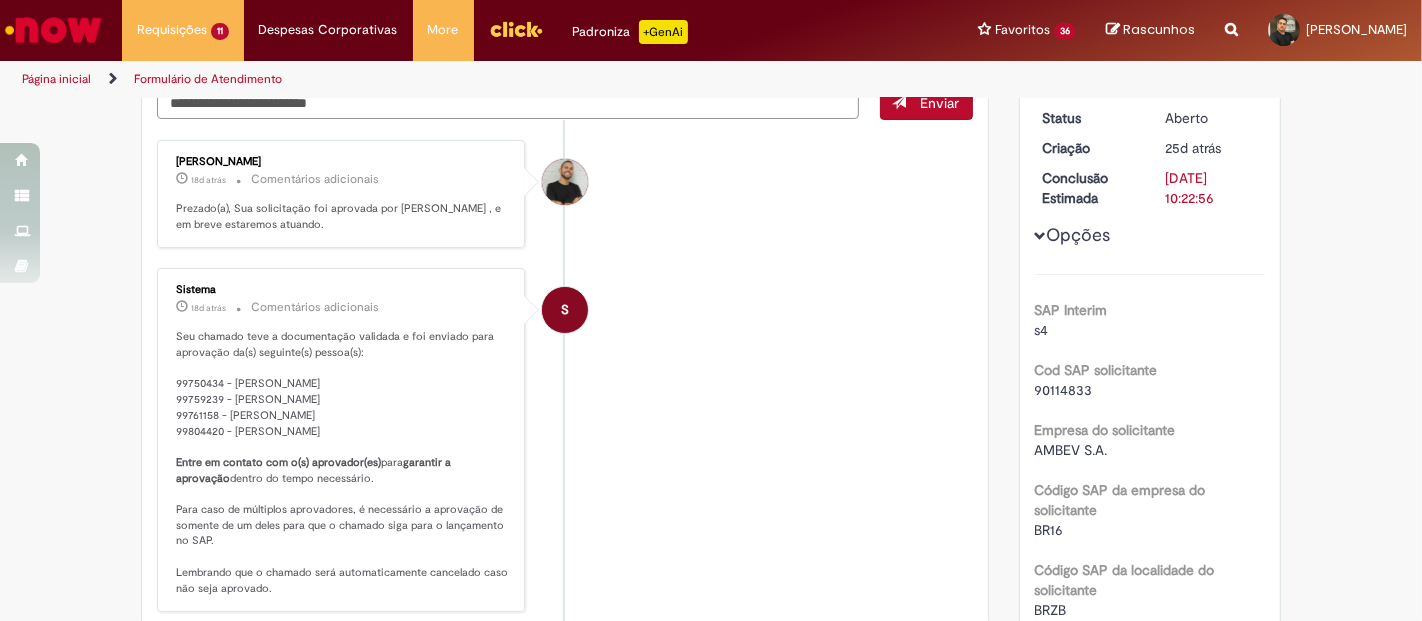 click on "S
Sistema
18d atrás 18 dias atrás     Comentários adicionais
Seu chamado teve a documentação validada e foi enviado para aprovação da(s) seguinte(s) pessoa(s): 99750434 - Bruno Vieira Bianchi
99759239 - Marcos Alves Freire Da Silva
99761158 - Erick Henrique Nery
99804420 - Rafaela Cordasso Batista
Entre em contato com o(s) aprovador(es)  para  garantir a aprovação  dentro do tempo necessário. Para caso de múltiplos aprovadores, é necessário a aprovação de somente de um deles para que o chamado siga para o lançamento no SAP. Lembrando que o chamado será automaticamente cancelado caso não seja aprovado." at bounding box center (565, 440) 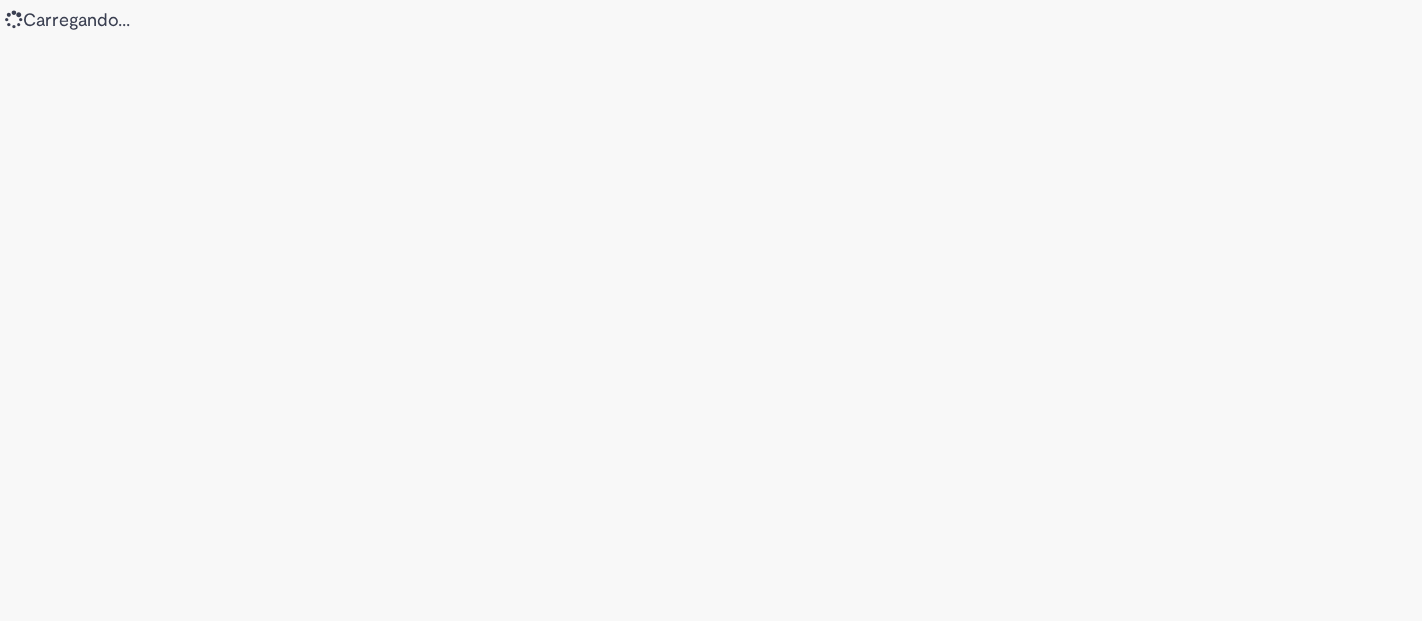 scroll, scrollTop: 0, scrollLeft: 0, axis: both 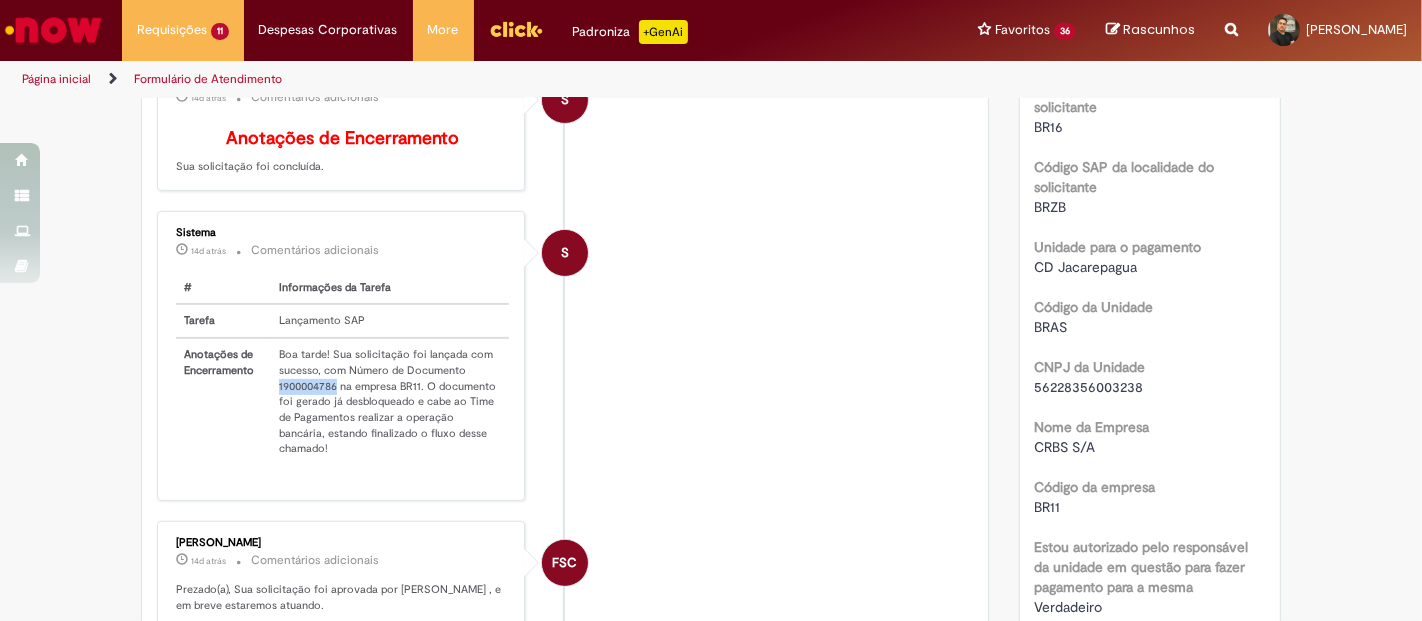 drag, startPoint x: 268, startPoint y: 390, endPoint x: 326, endPoint y: 392, distance: 58.034473 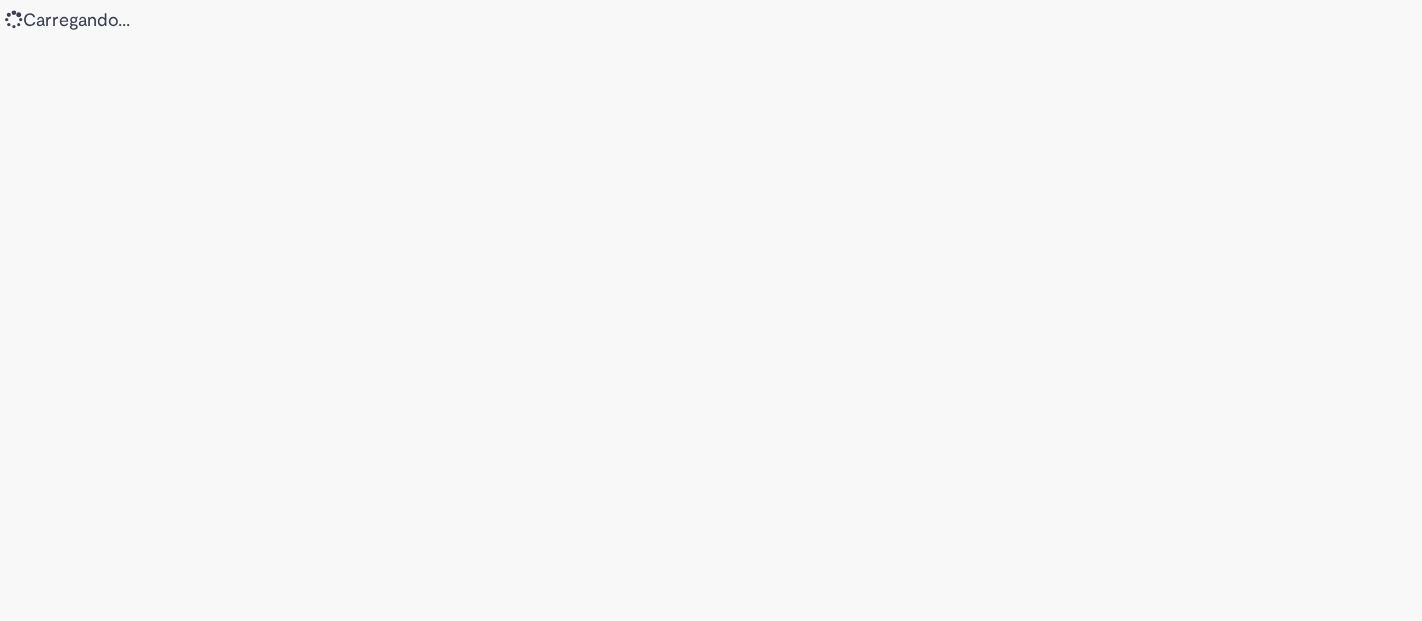 scroll, scrollTop: 0, scrollLeft: 0, axis: both 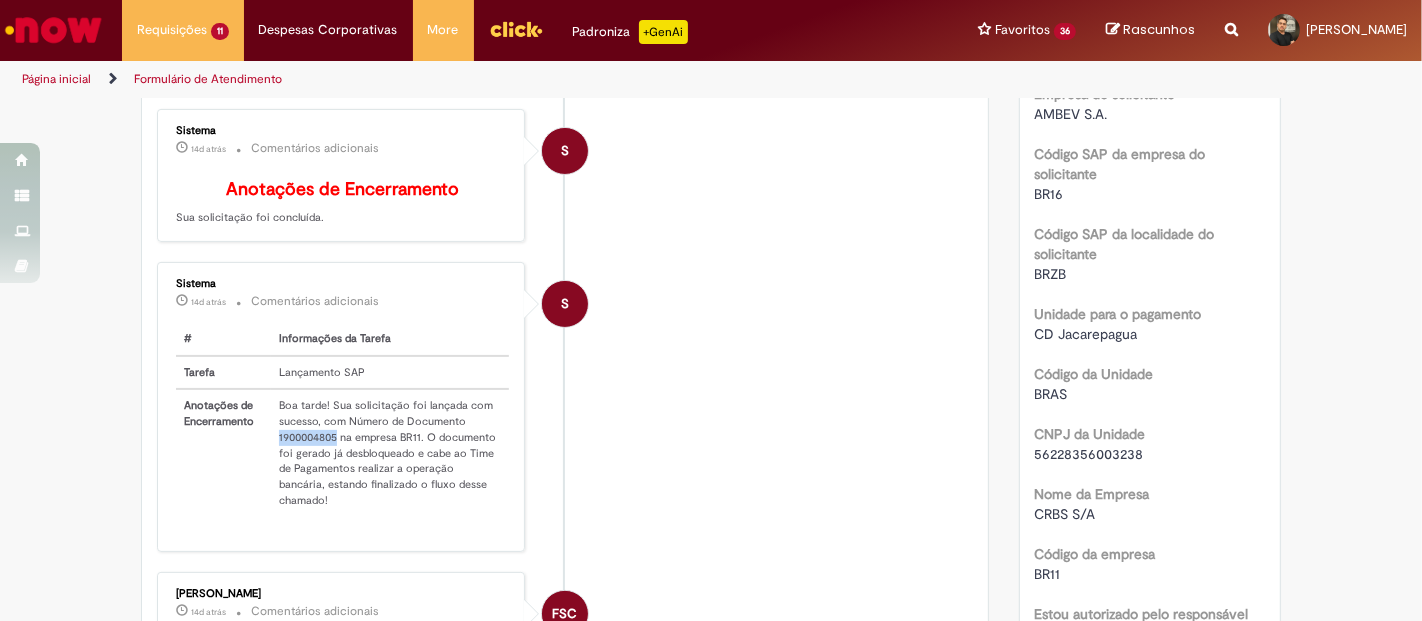 drag, startPoint x: 266, startPoint y: 442, endPoint x: 328, endPoint y: 440, distance: 62.03225 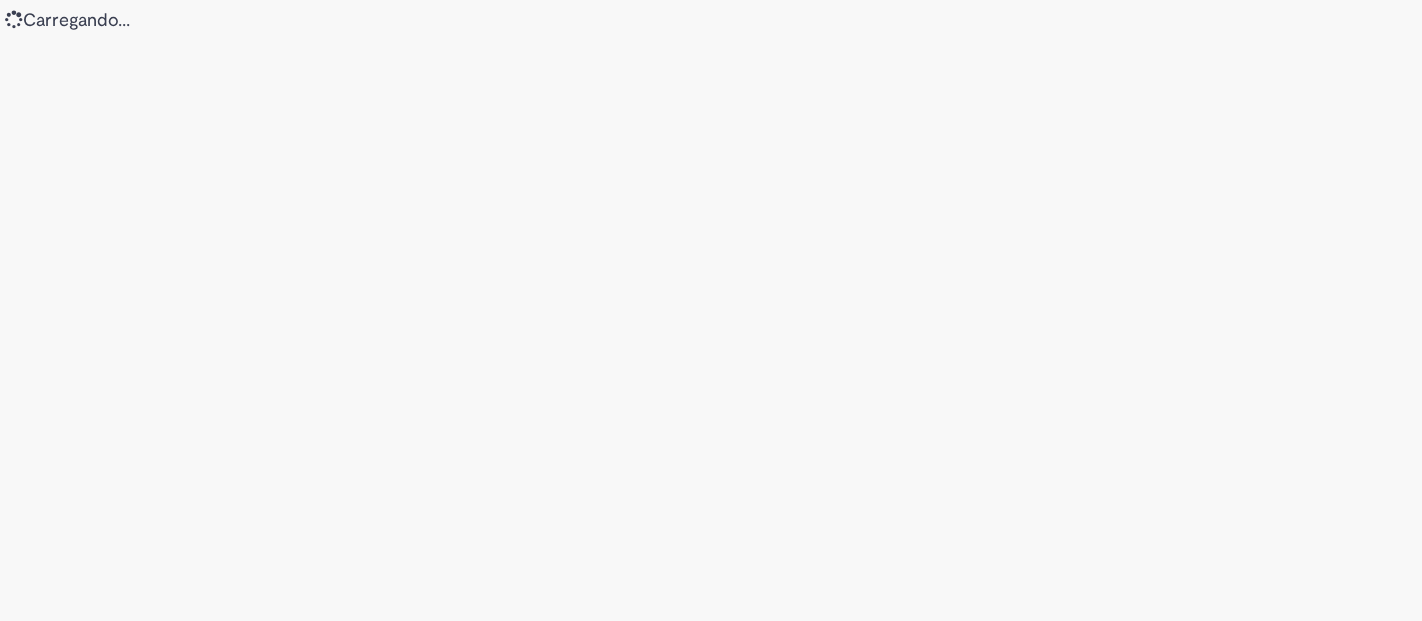 scroll, scrollTop: 0, scrollLeft: 0, axis: both 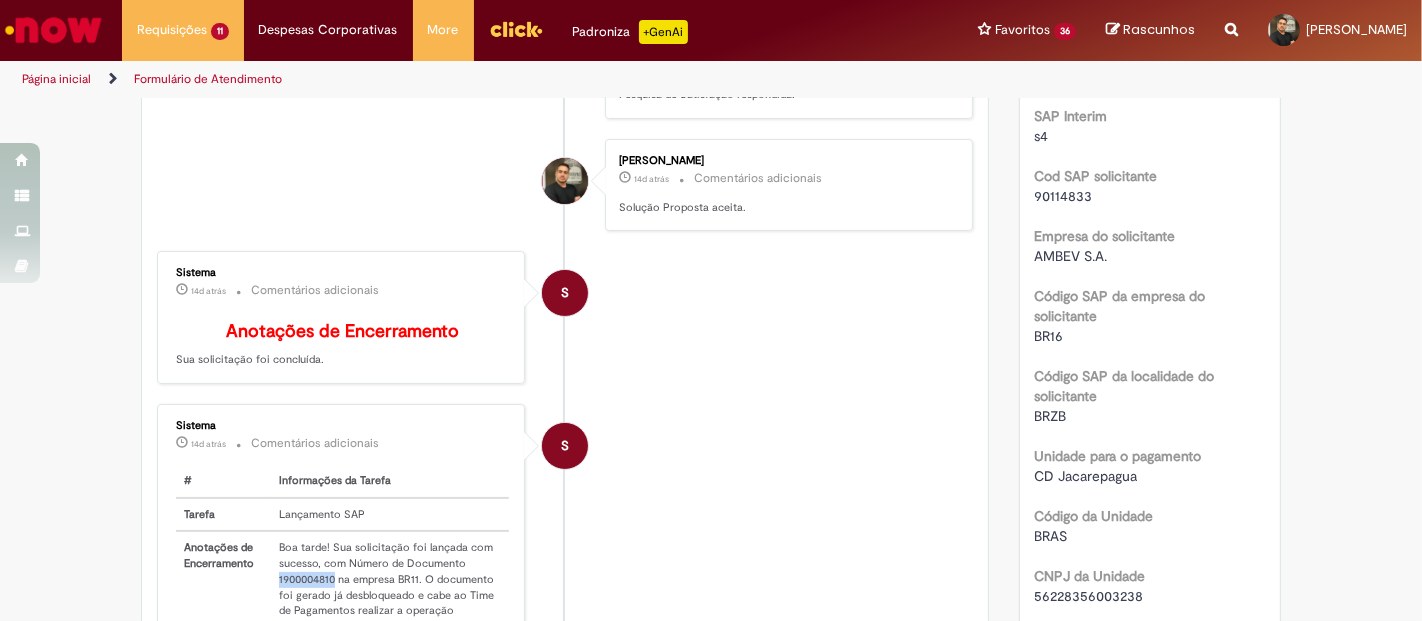 drag, startPoint x: 268, startPoint y: 585, endPoint x: 327, endPoint y: 580, distance: 59.211487 